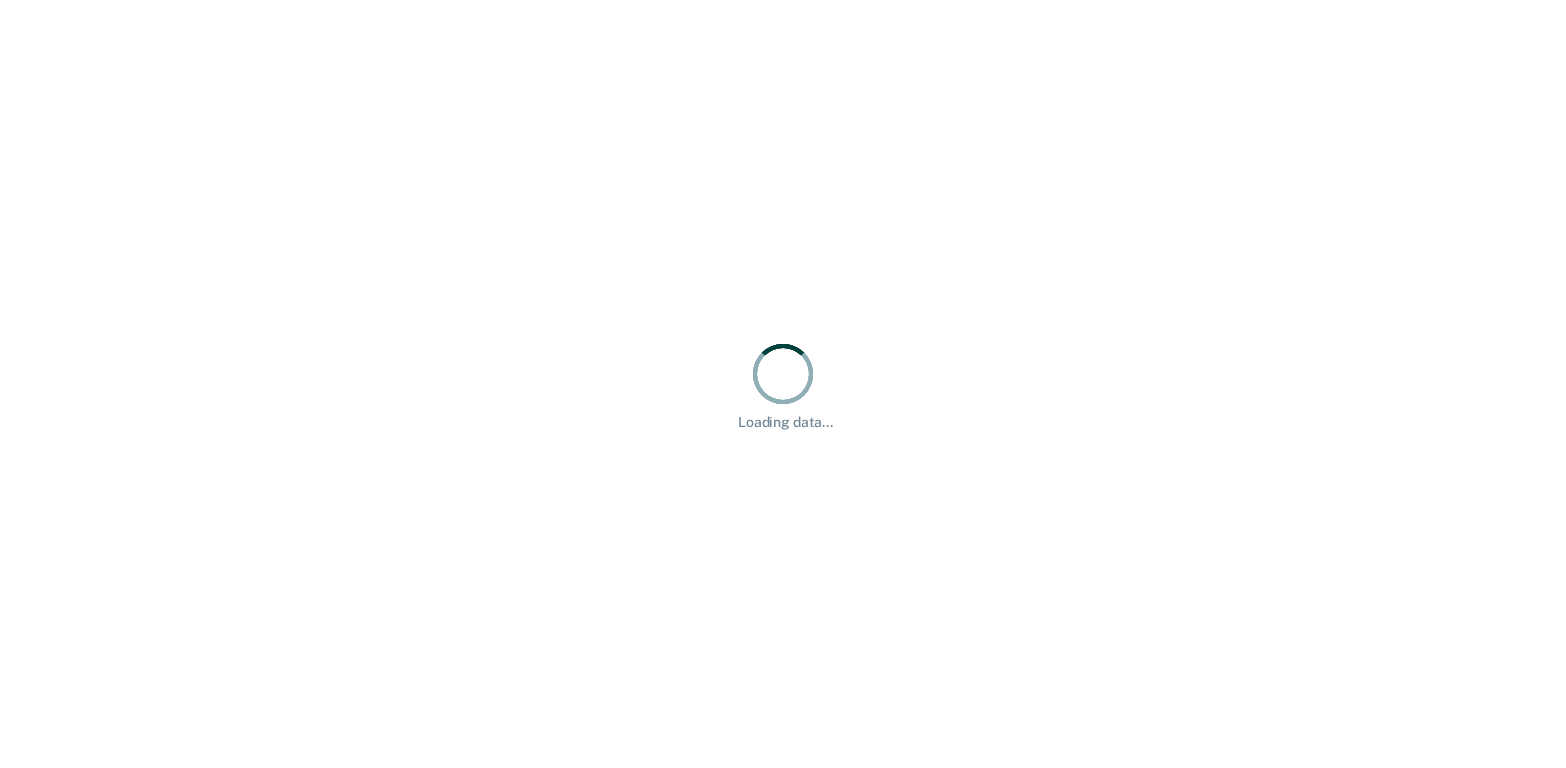 scroll, scrollTop: 0, scrollLeft: 0, axis: both 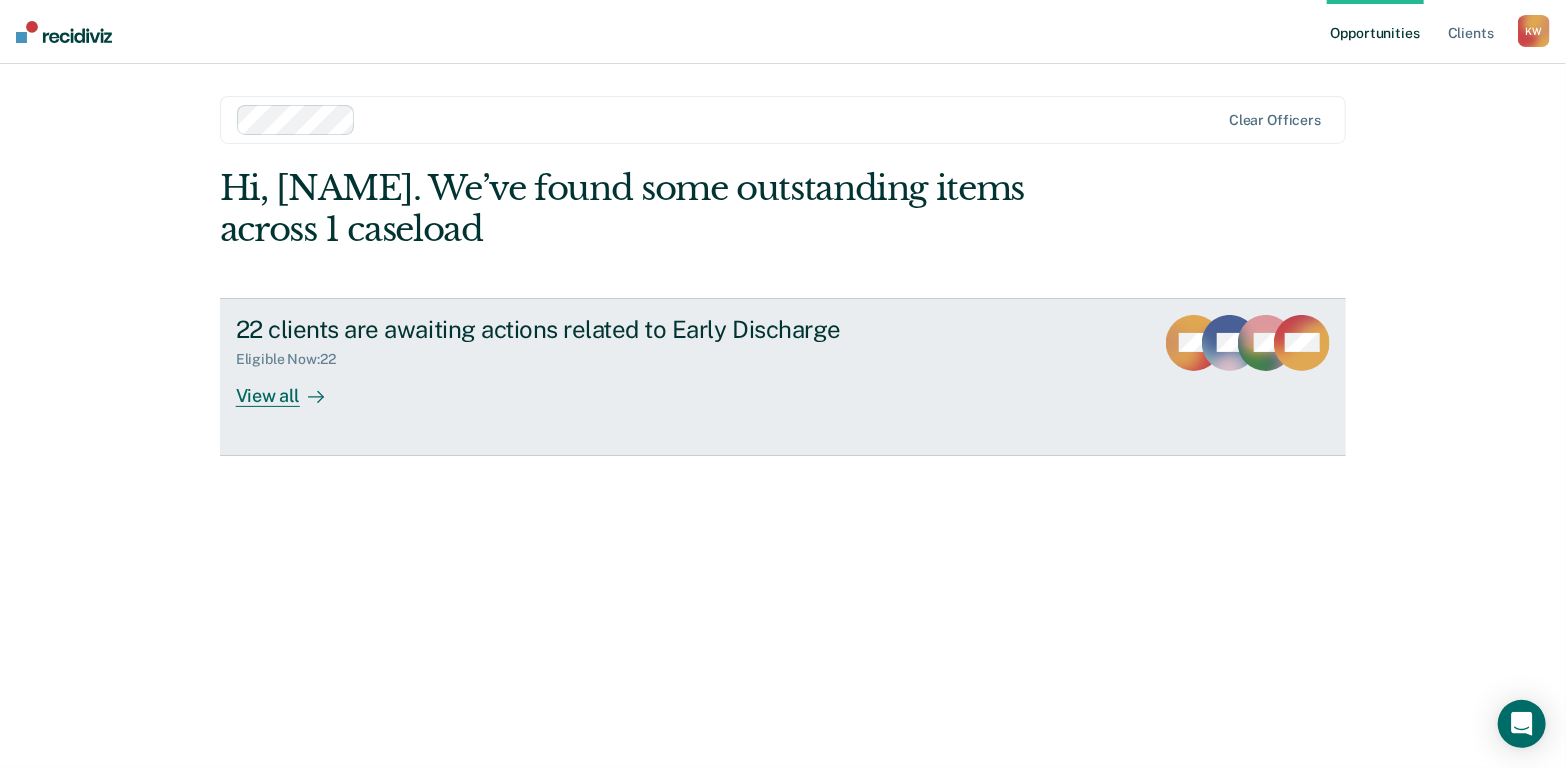 click on "View all" at bounding box center [292, 387] 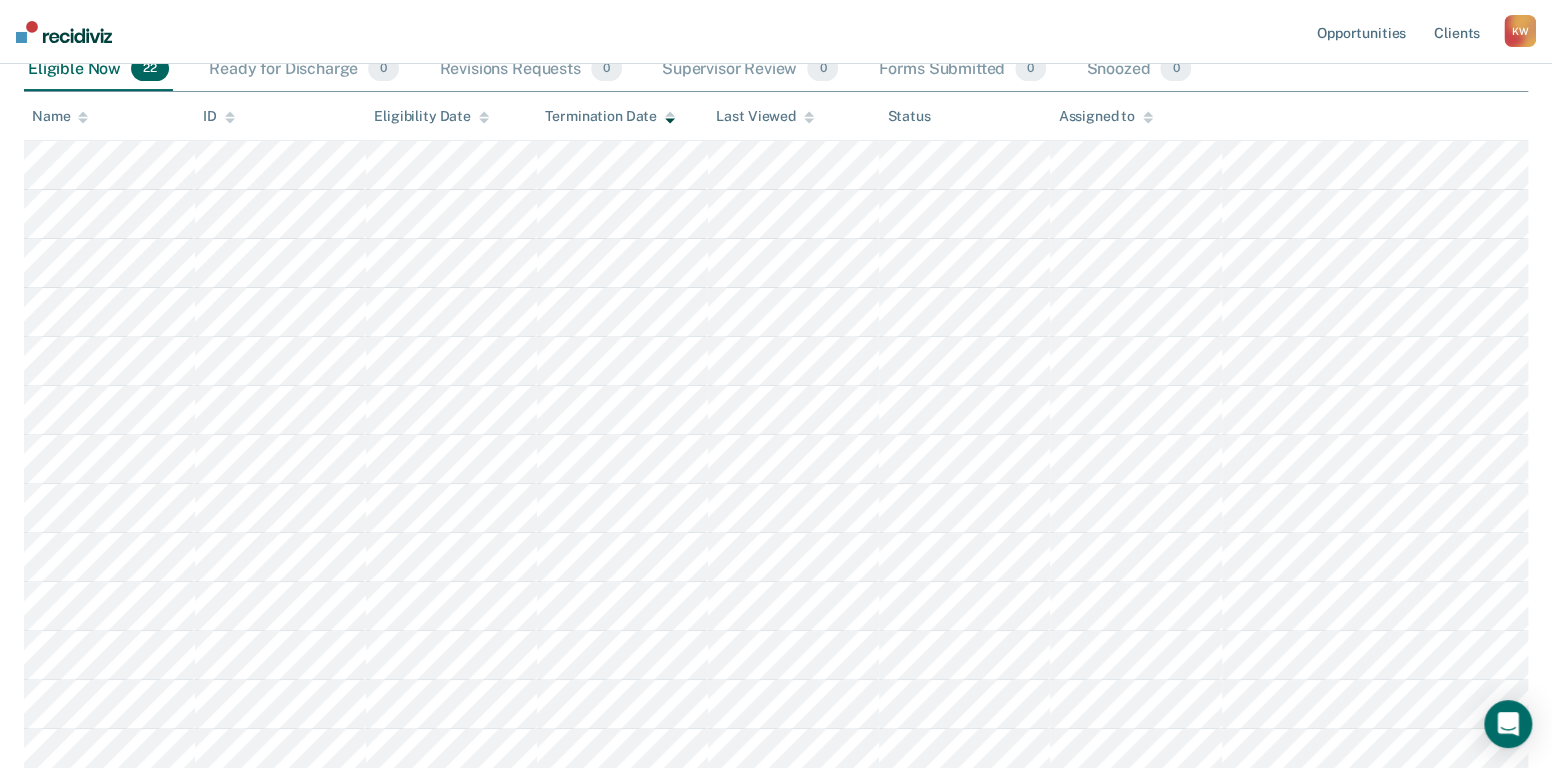 scroll, scrollTop: 227, scrollLeft: 0, axis: vertical 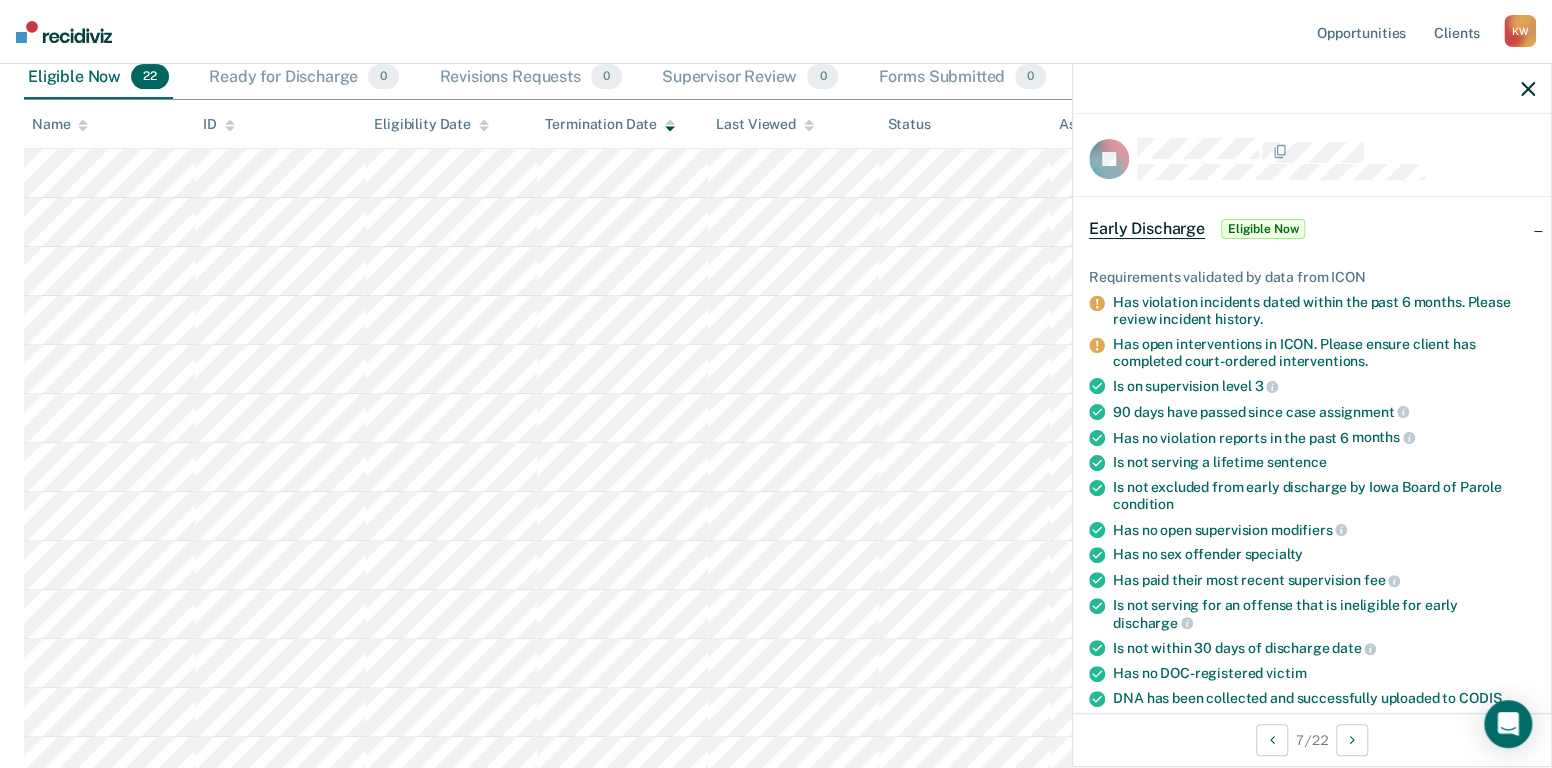 click on "Opportunities Client s [NAME] [NAME] [NAME] Profile How it works Log Out" at bounding box center (776, 32) 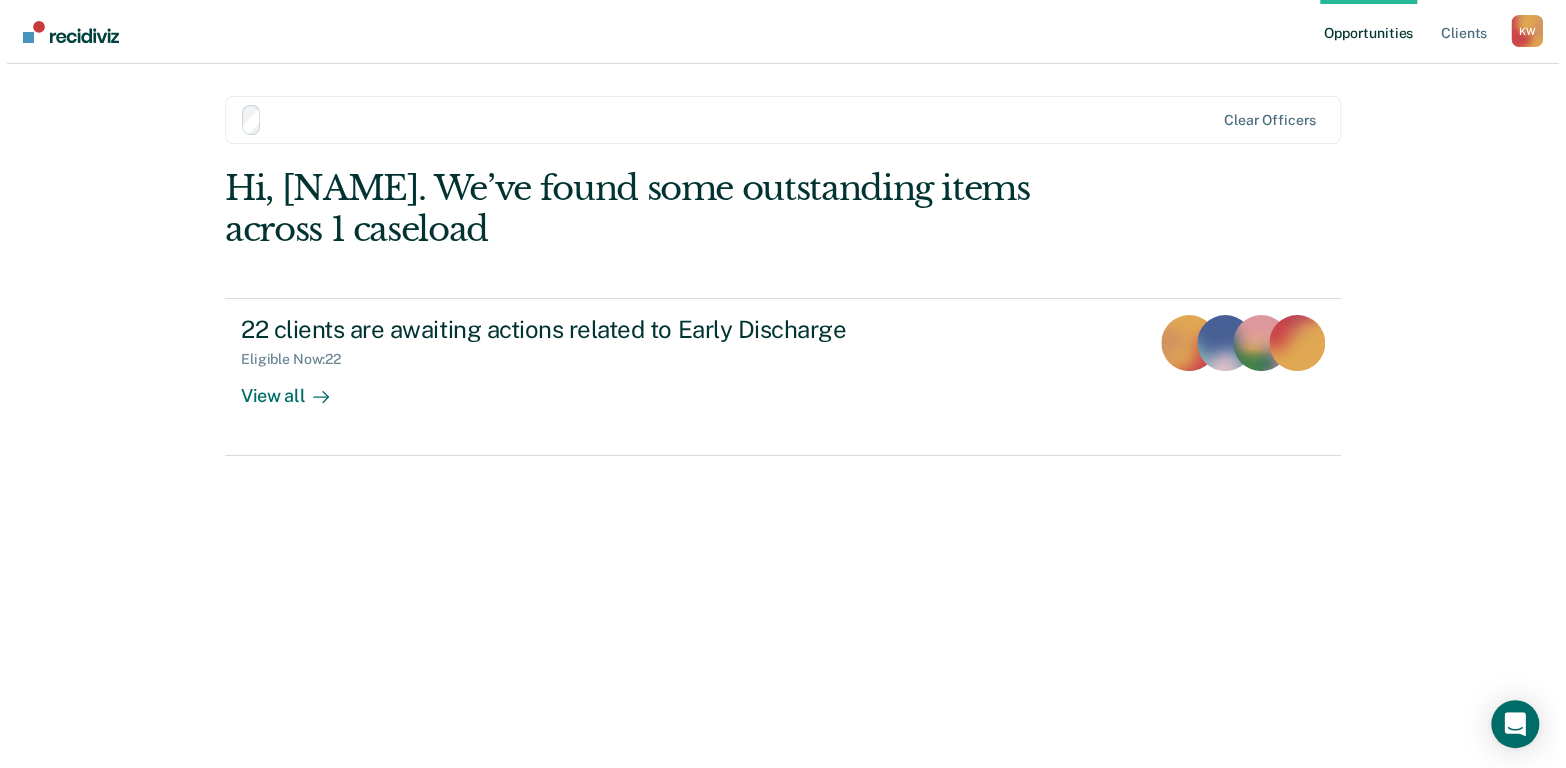 scroll, scrollTop: 0, scrollLeft: 0, axis: both 